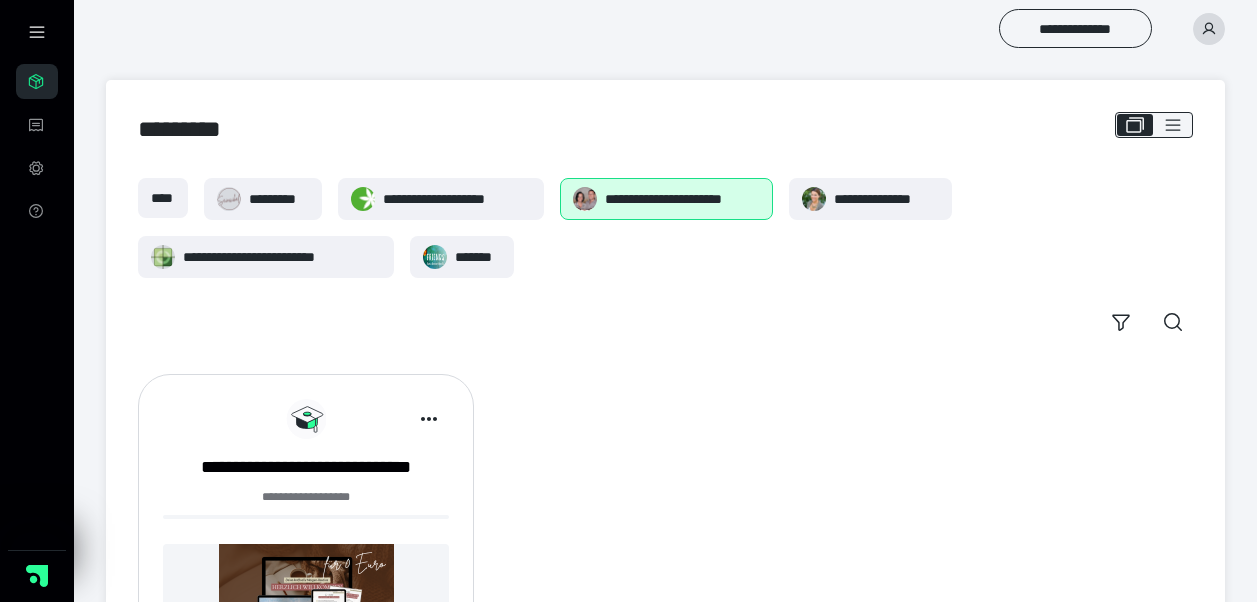 scroll, scrollTop: 0, scrollLeft: 0, axis: both 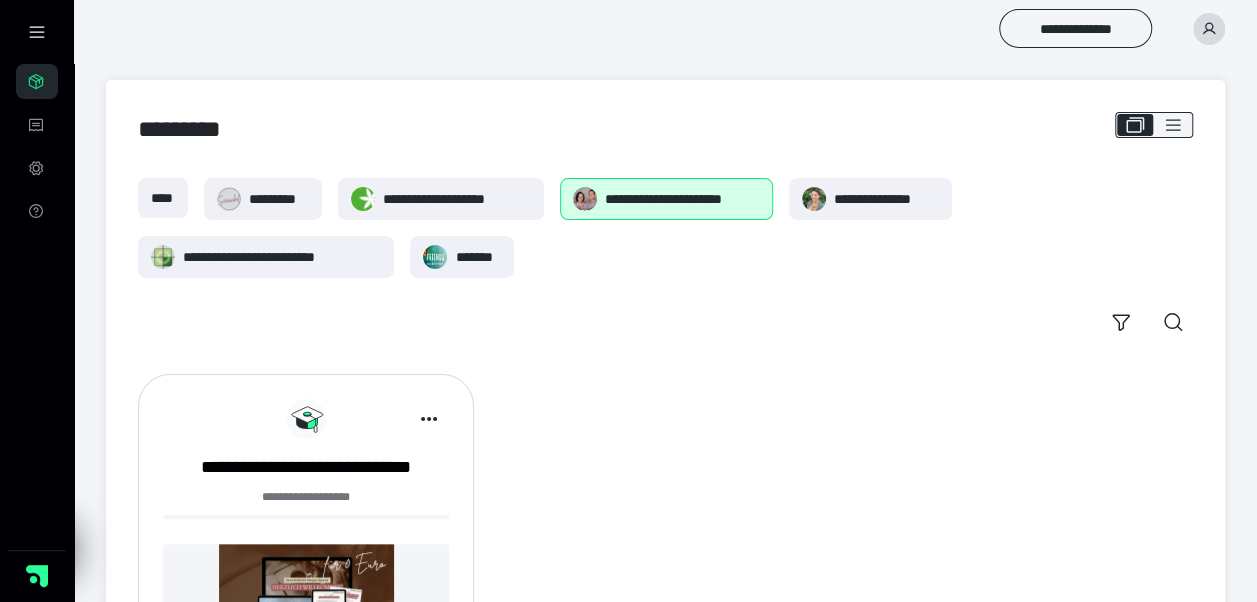 drag, startPoint x: 234, startPoint y: 194, endPoint x: 682, endPoint y: 330, distance: 468.188 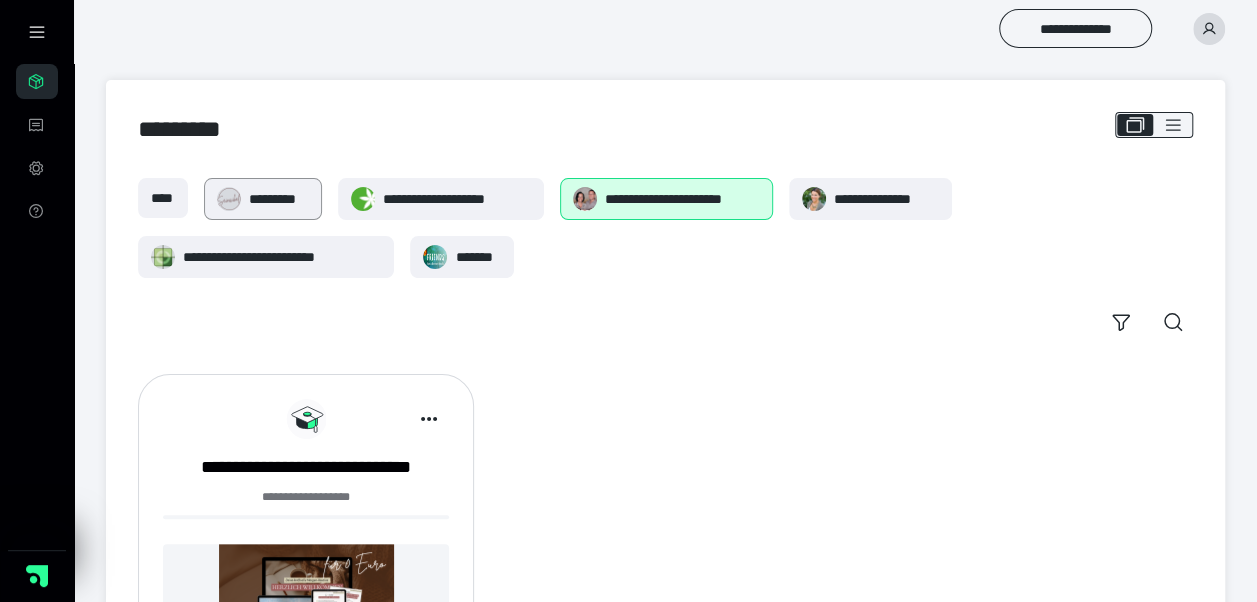 click on "*********" at bounding box center (278, 199) 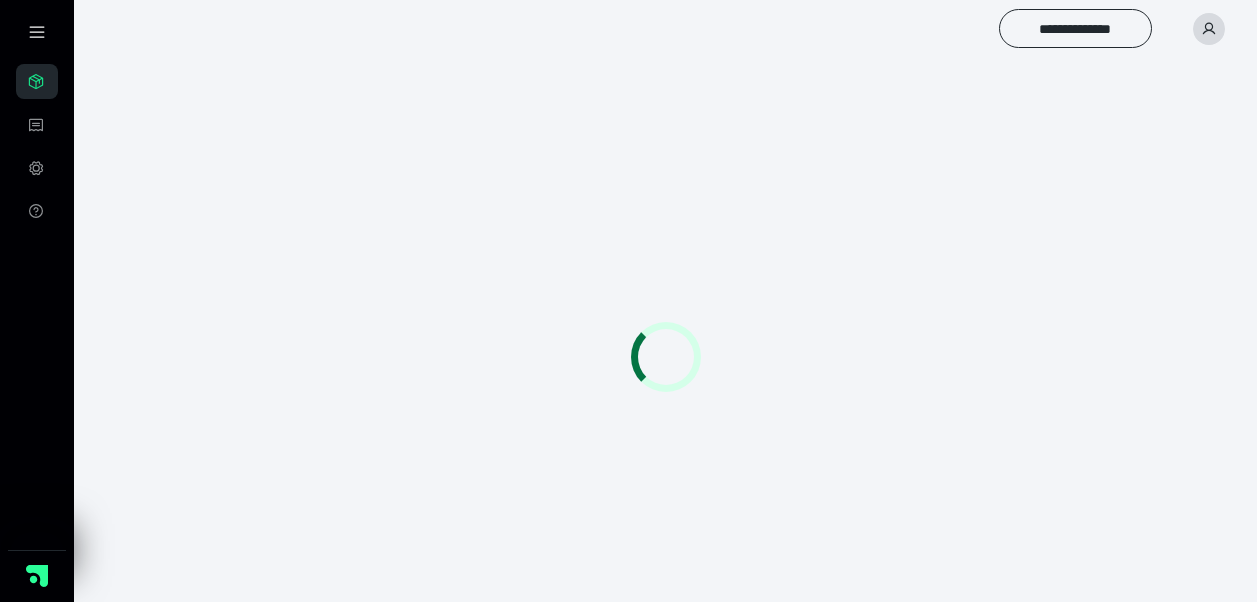scroll, scrollTop: 0, scrollLeft: 0, axis: both 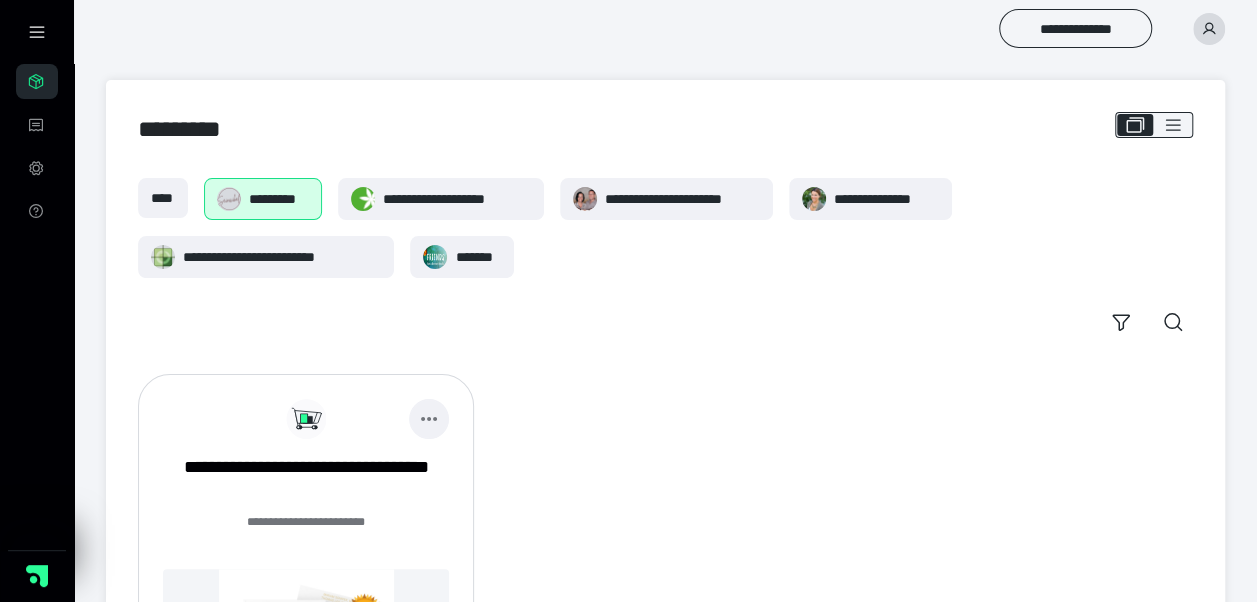 click 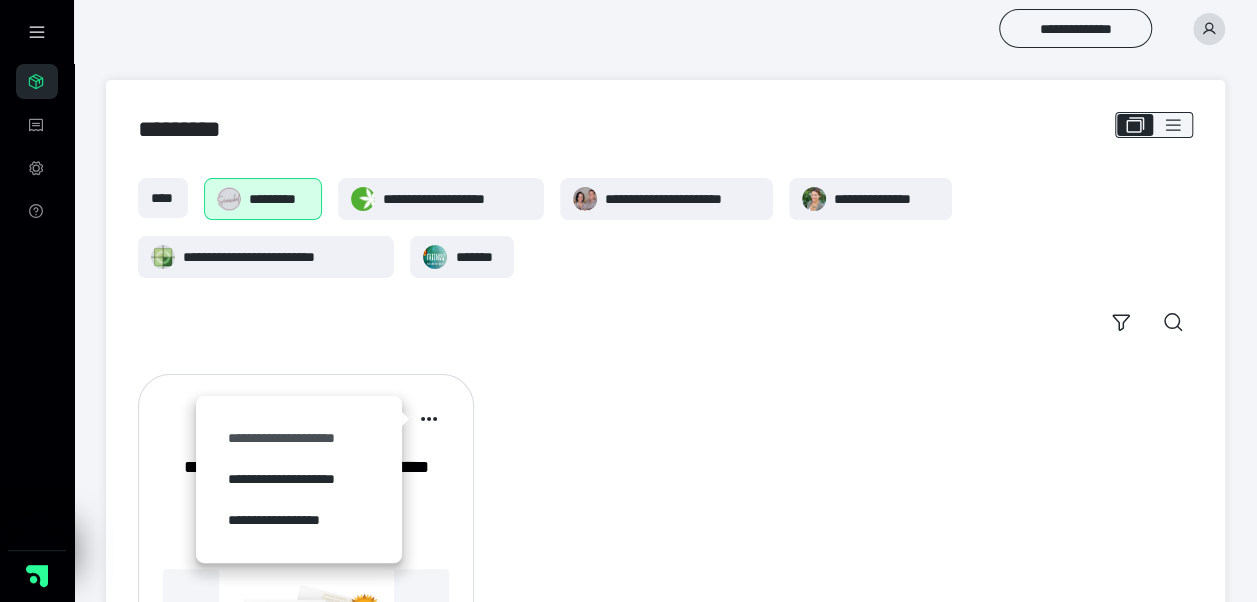 click on "**********" at bounding box center (299, 438) 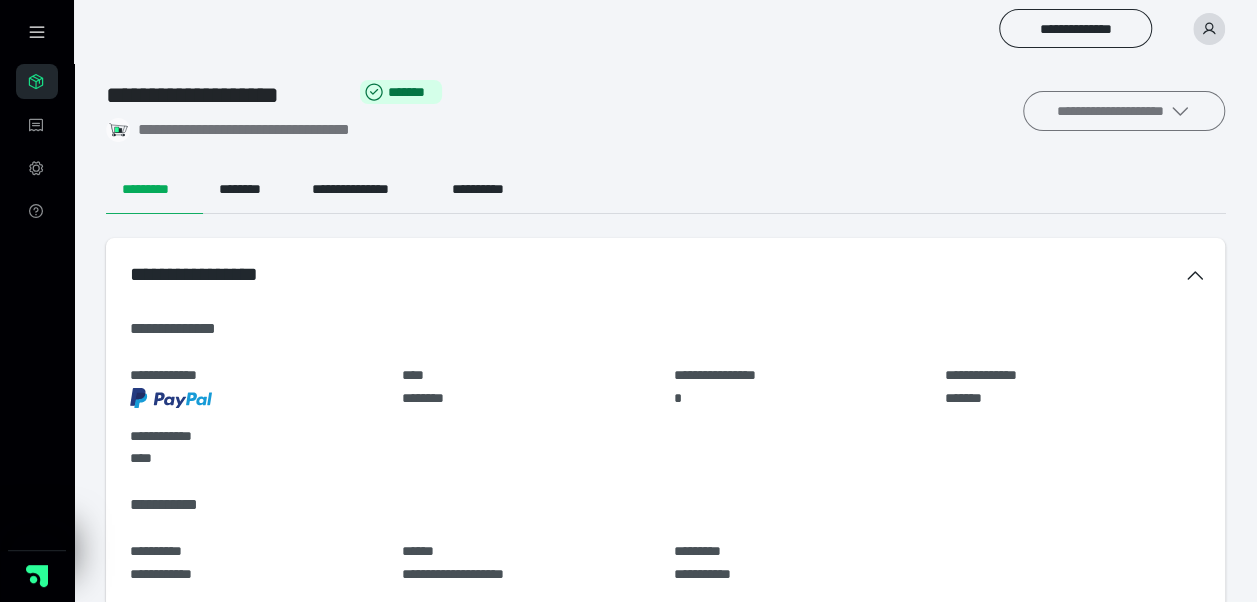 click 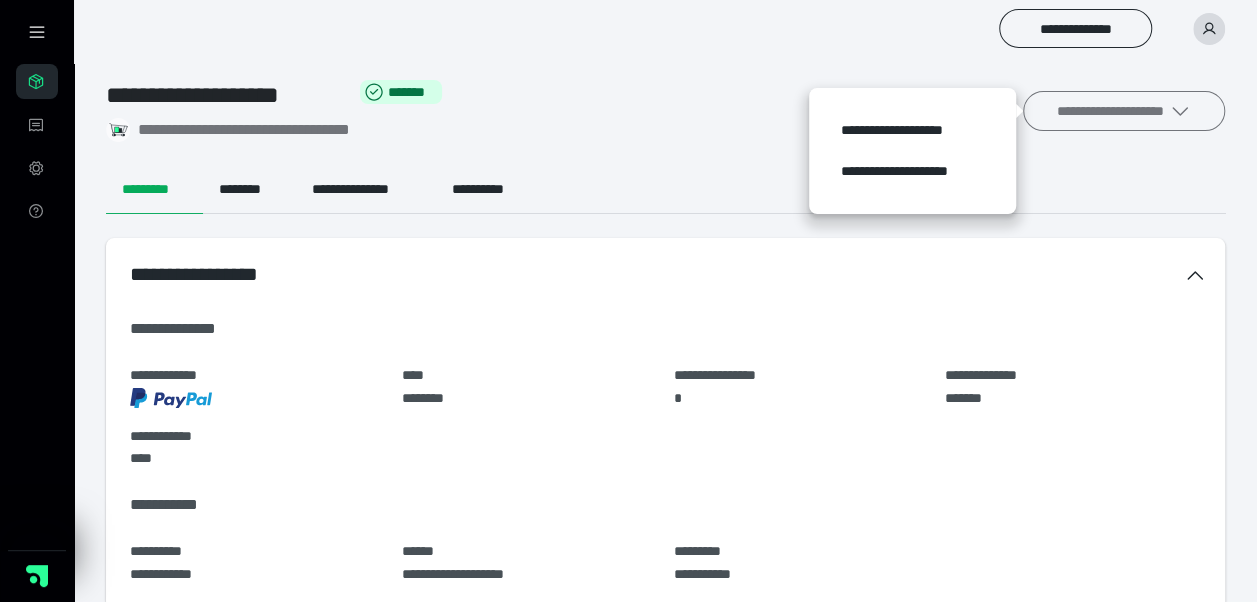 click 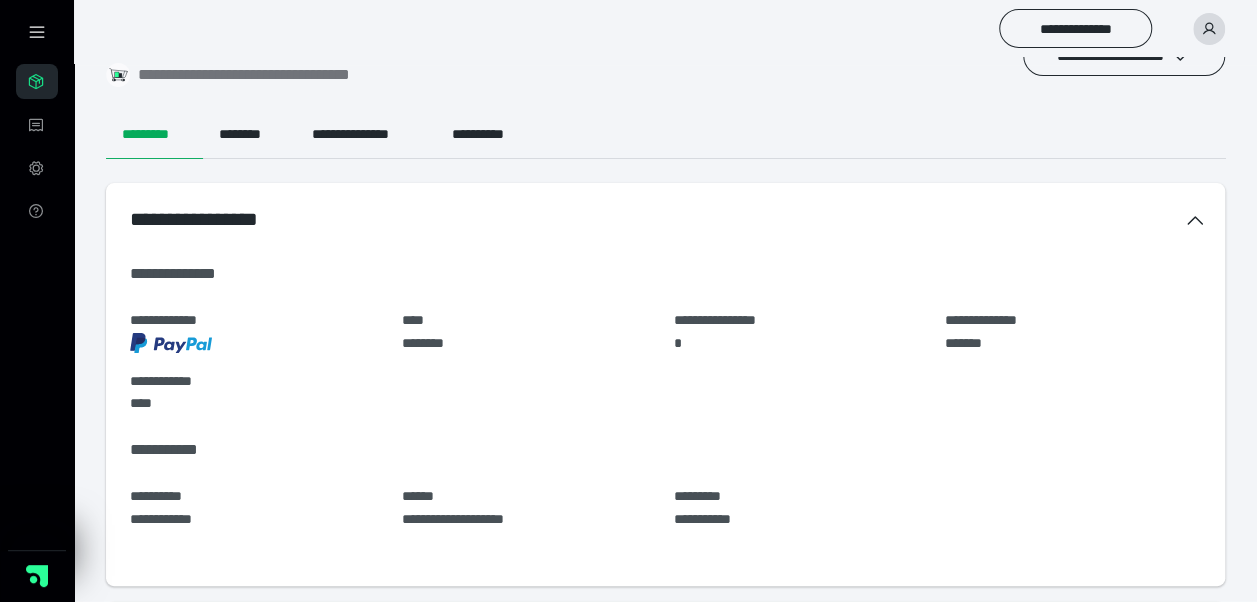 scroll, scrollTop: 0, scrollLeft: 0, axis: both 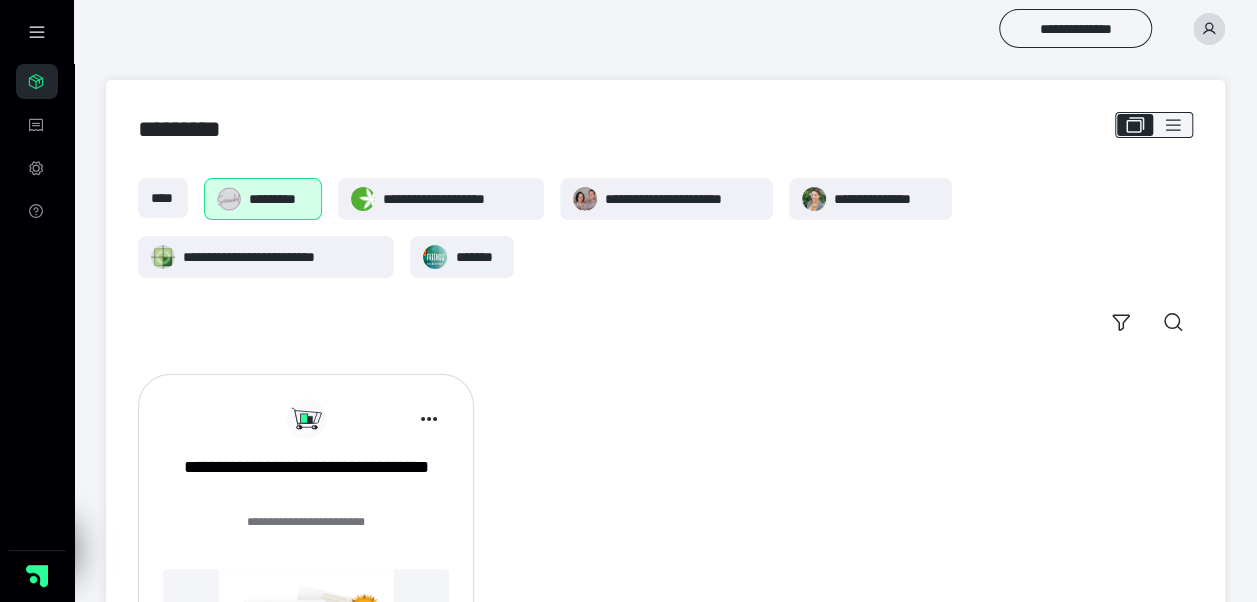 click 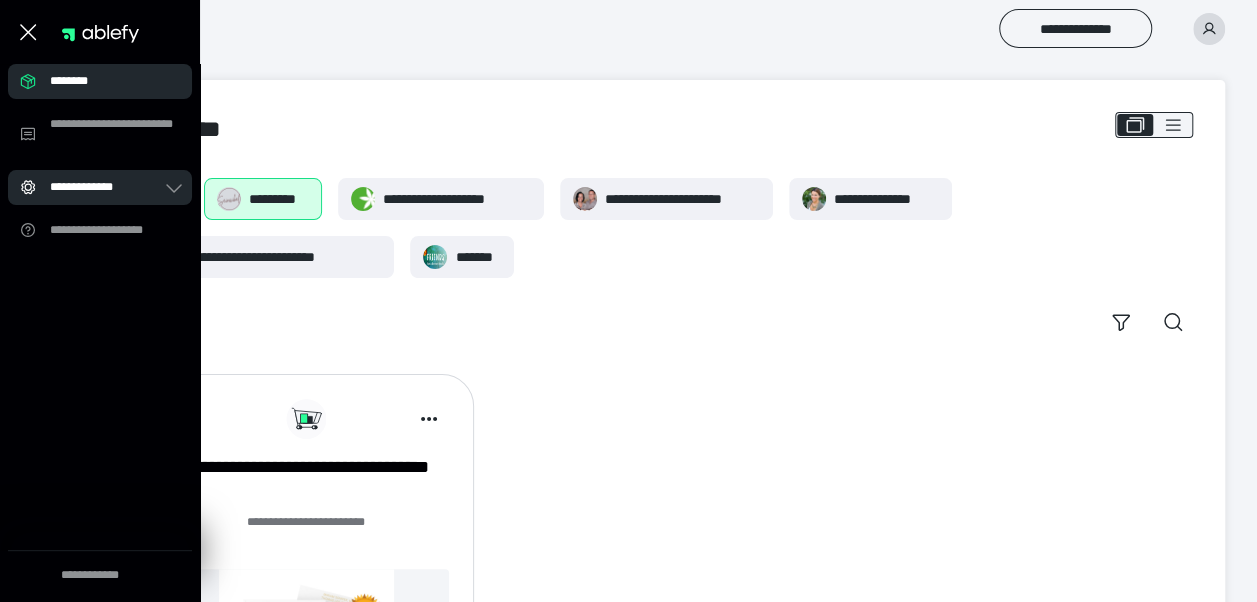 click on "**********" at bounding box center [106, 187] 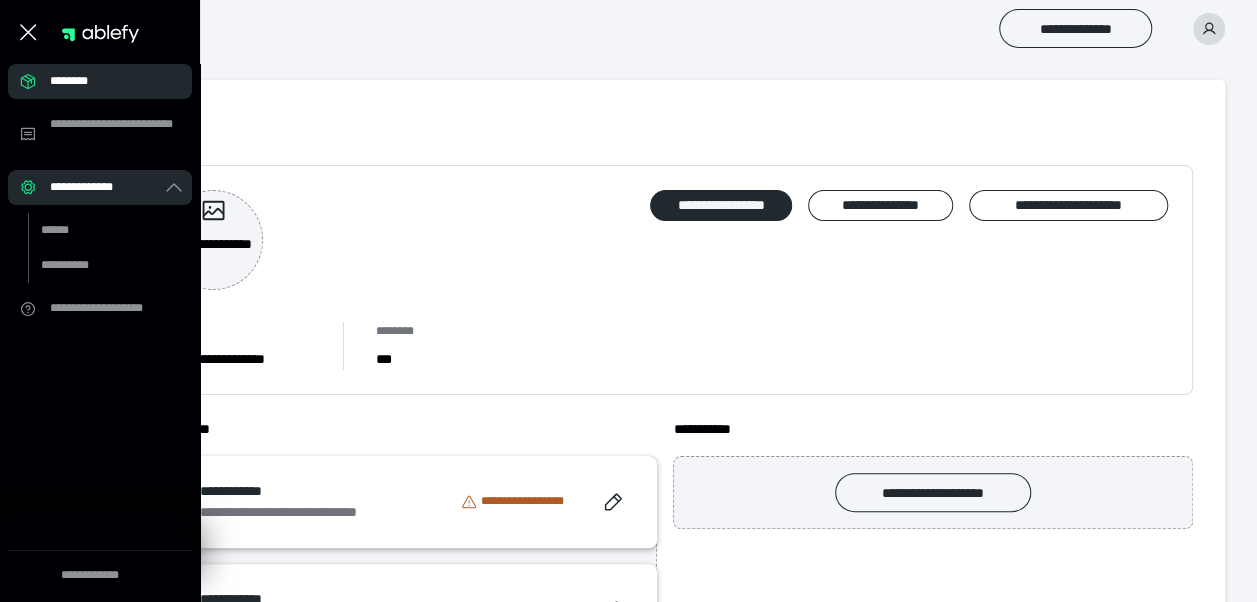 click 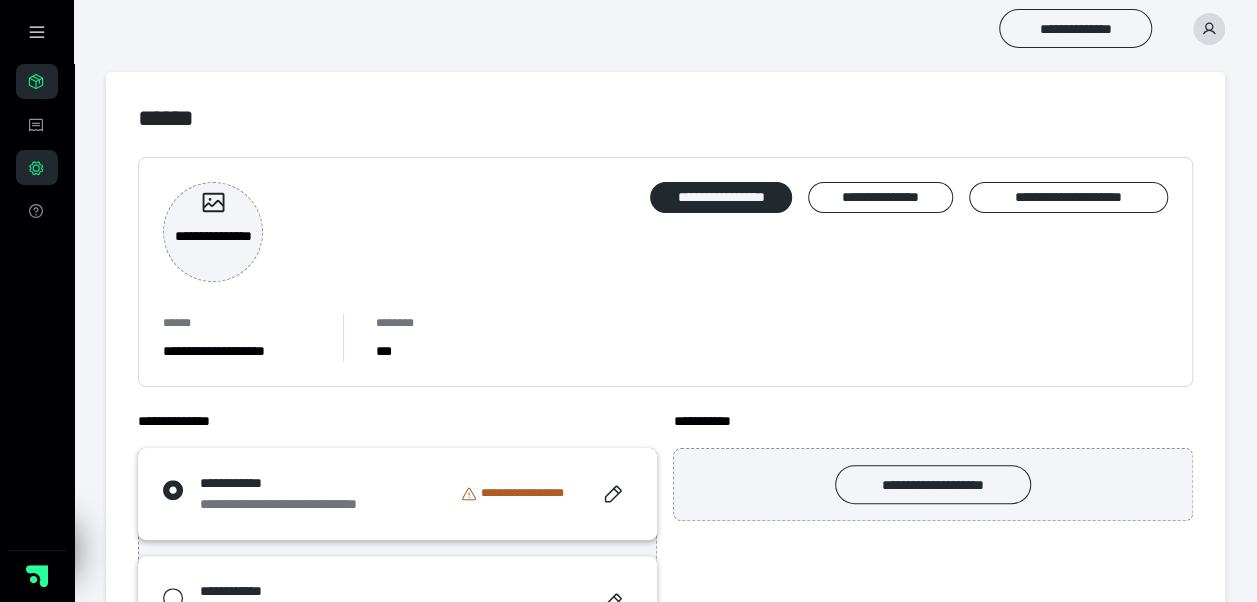 scroll, scrollTop: 0, scrollLeft: 0, axis: both 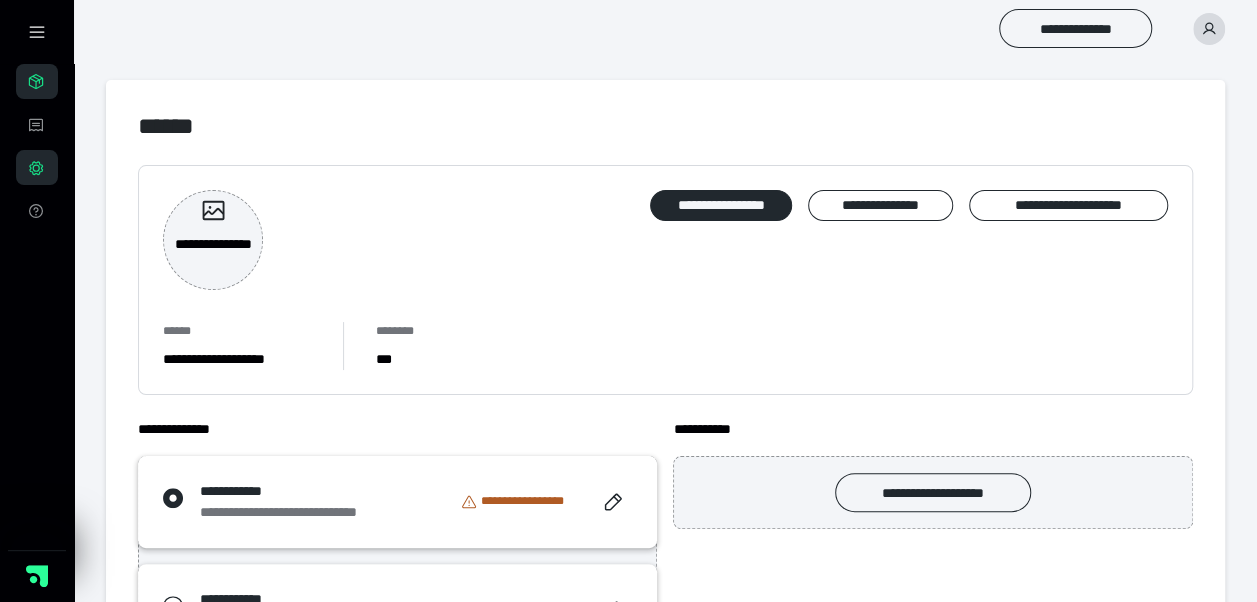 click 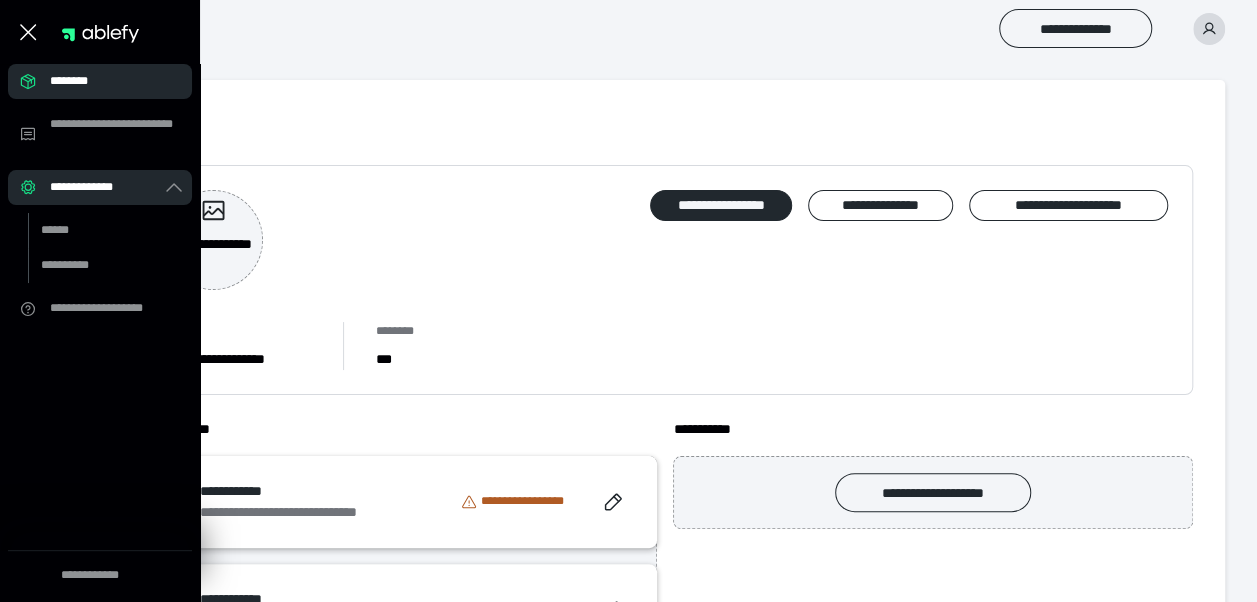 click 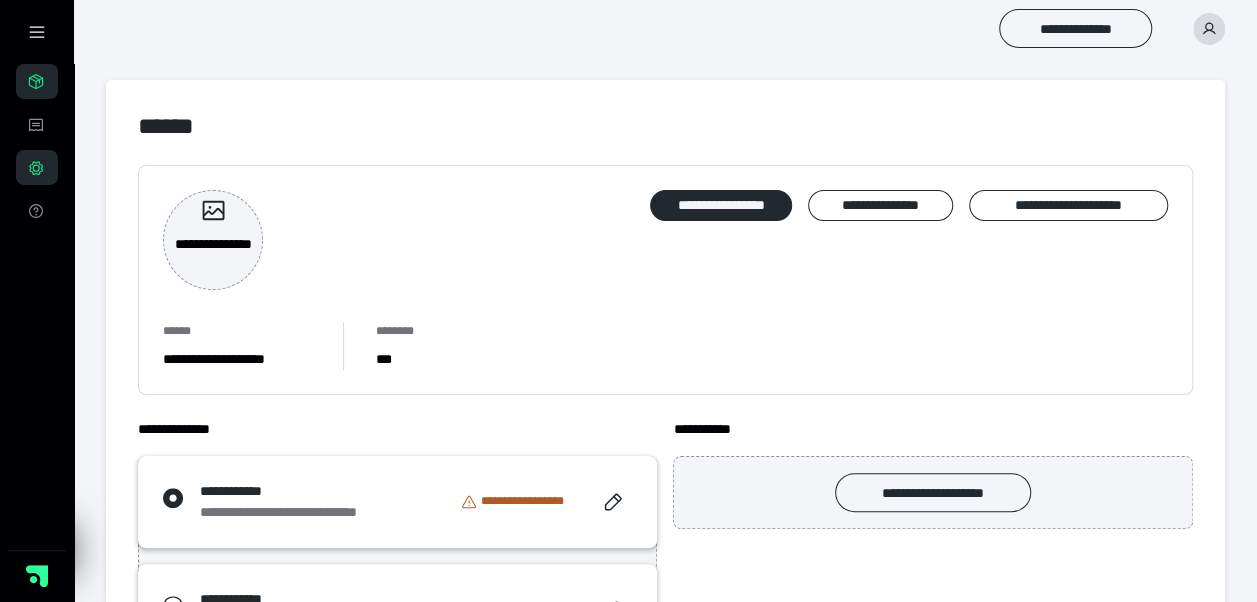 click 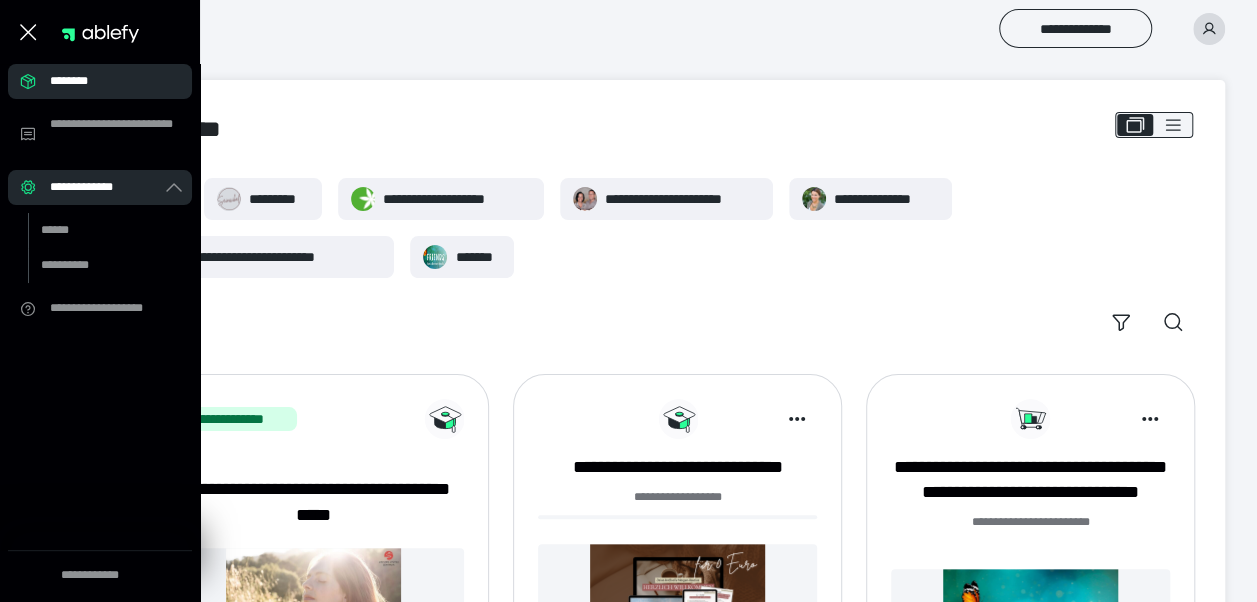 click 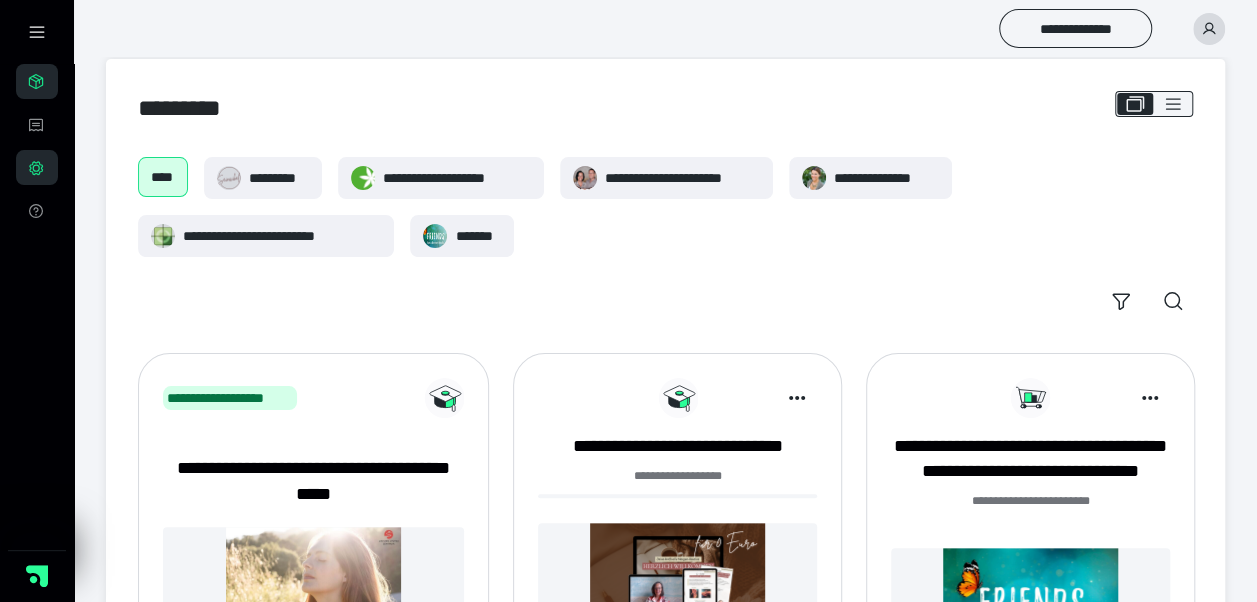 scroll, scrollTop: 0, scrollLeft: 0, axis: both 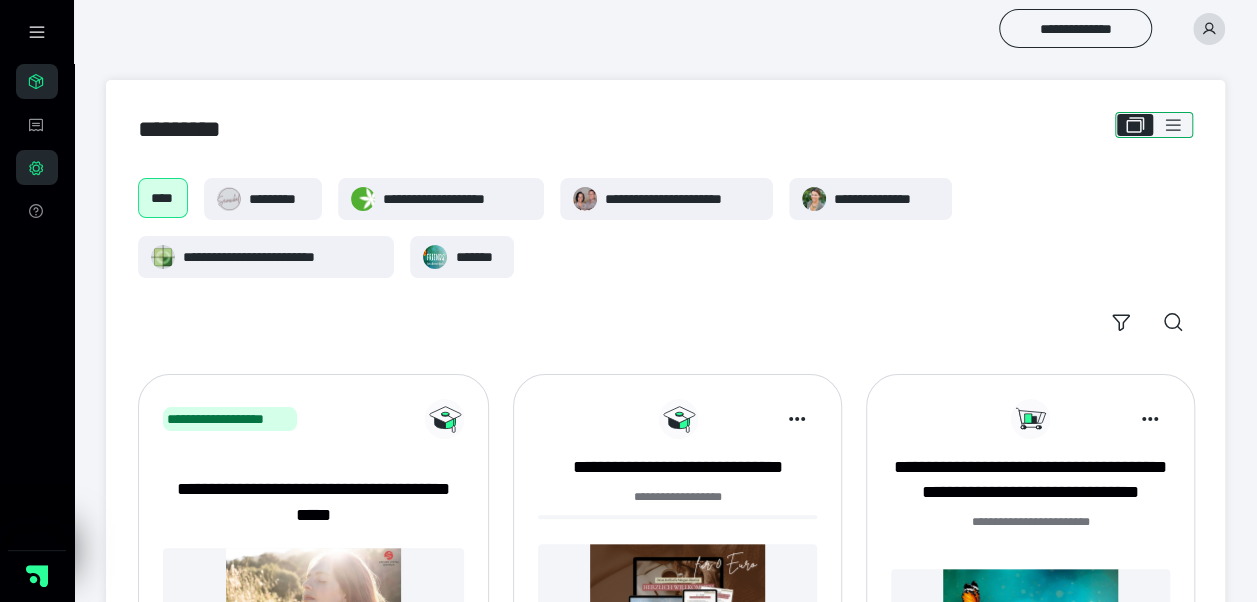 click 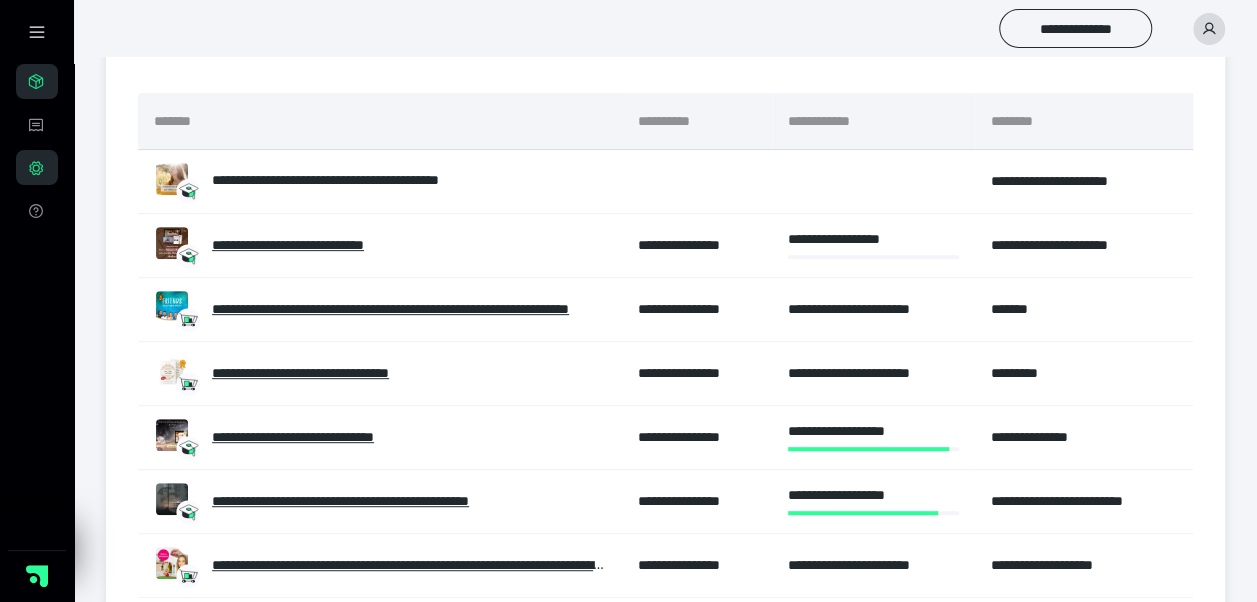 scroll, scrollTop: 286, scrollLeft: 0, axis: vertical 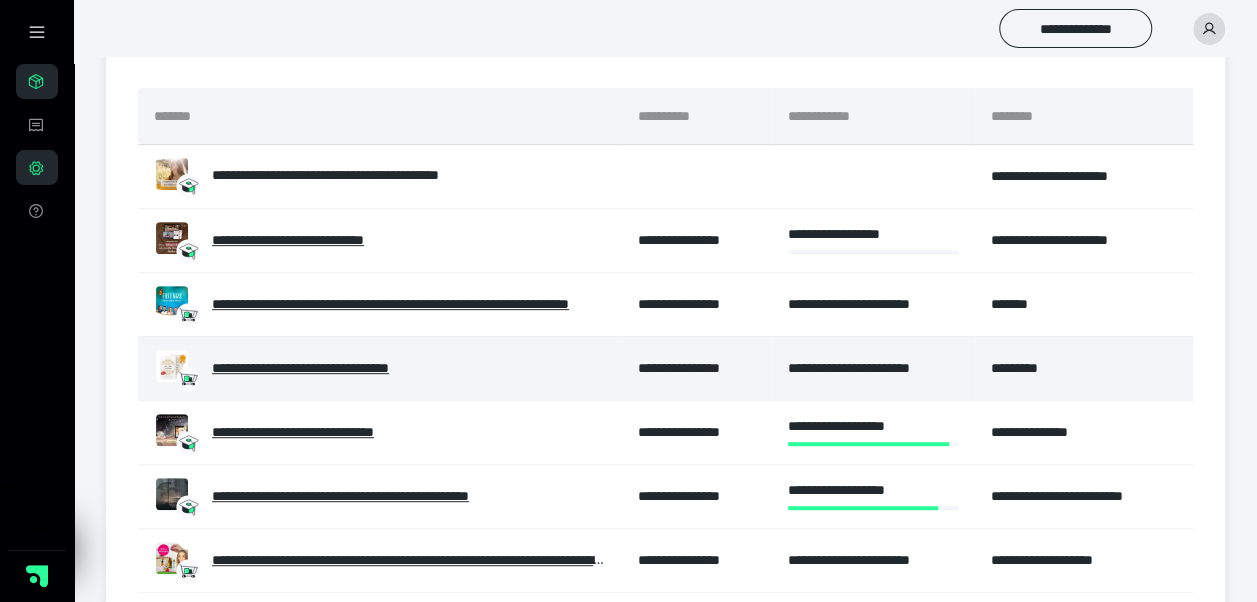 click at bounding box center [172, 366] 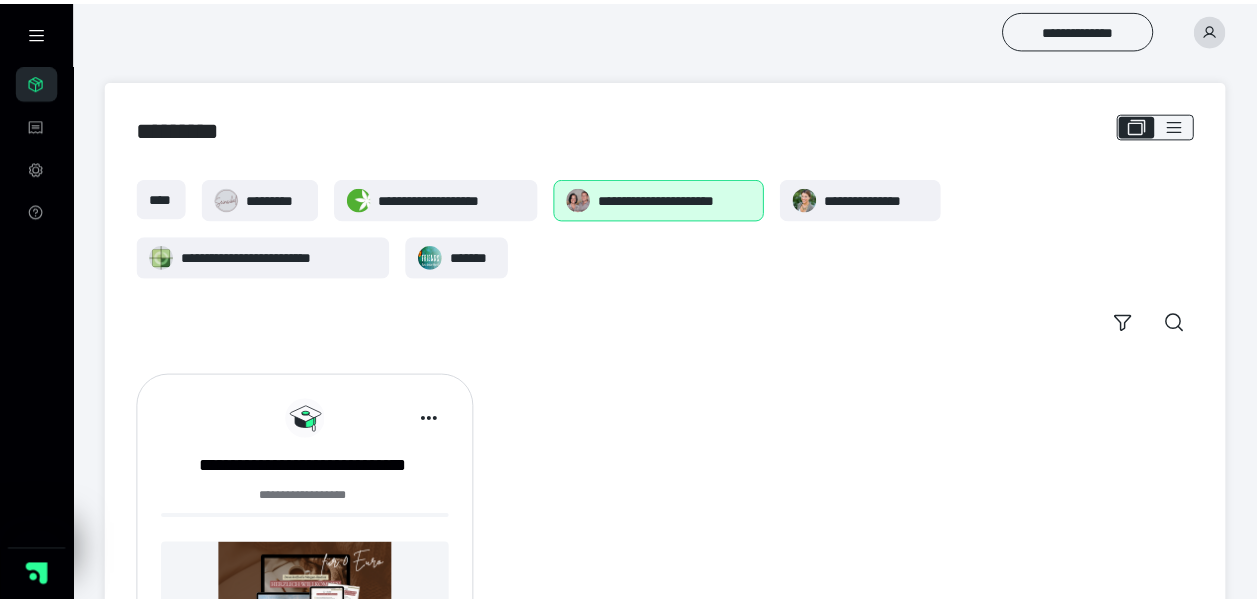 scroll, scrollTop: 0, scrollLeft: 0, axis: both 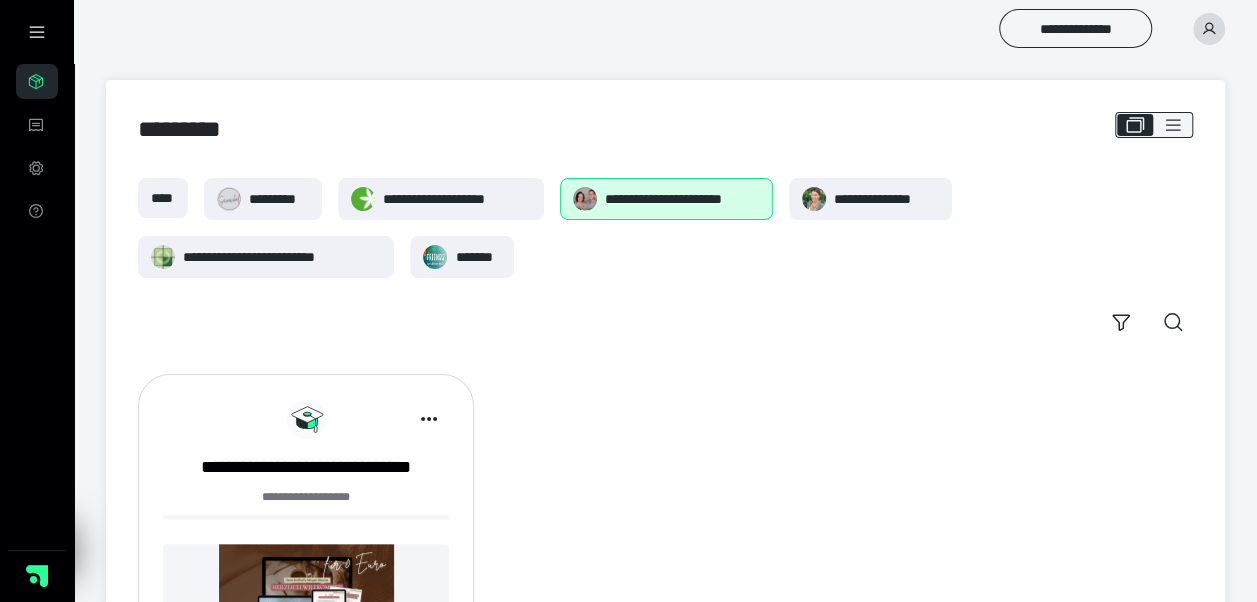 click at bounding box center [1209, 29] 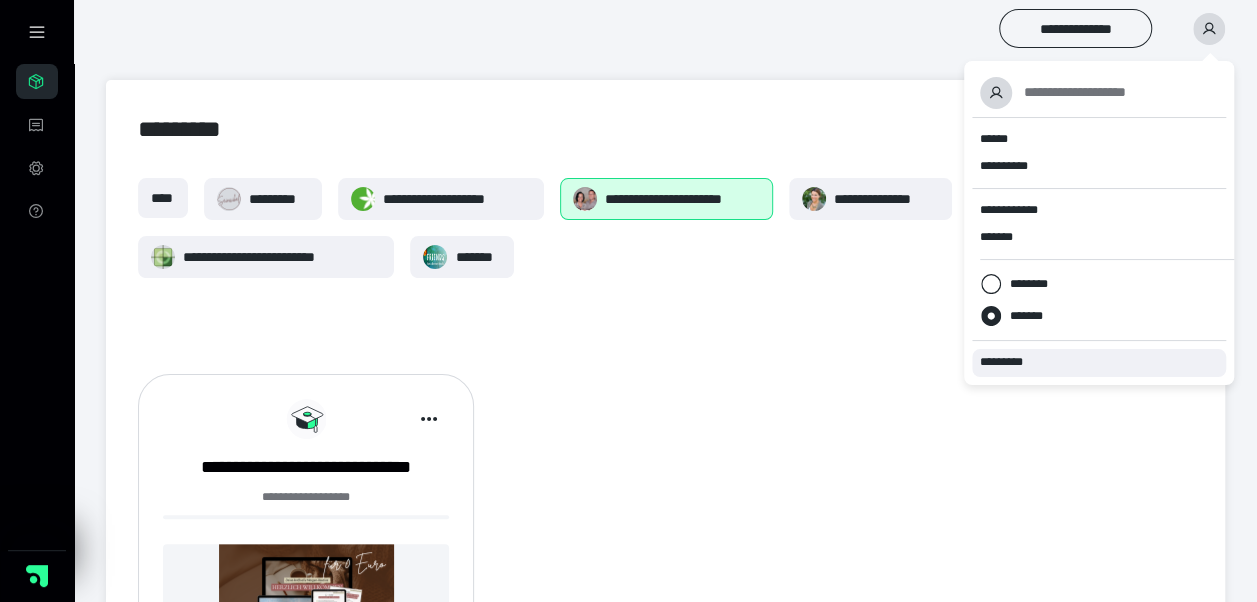 click on "*********" at bounding box center [1010, 362] 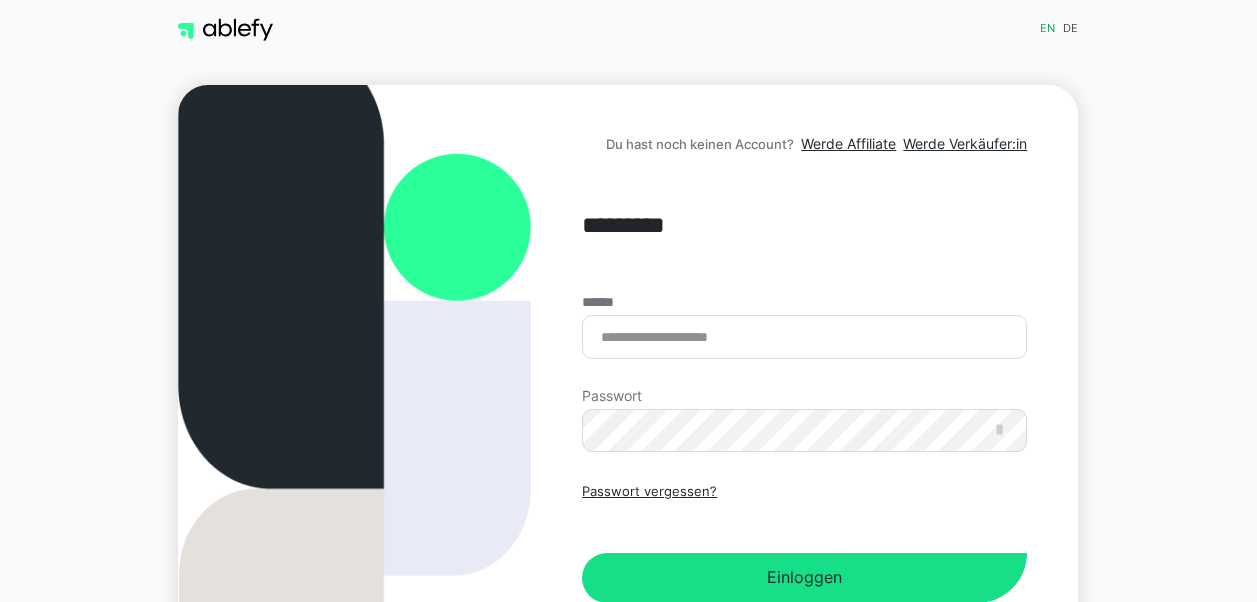 scroll, scrollTop: 0, scrollLeft: 0, axis: both 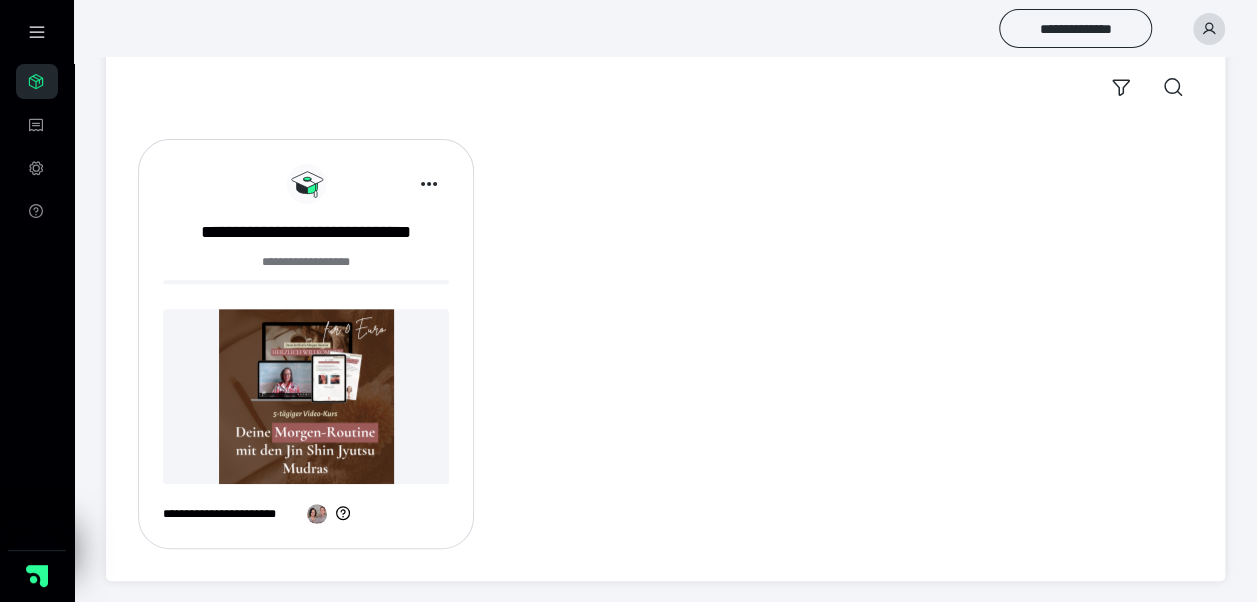 click at bounding box center [306, 396] 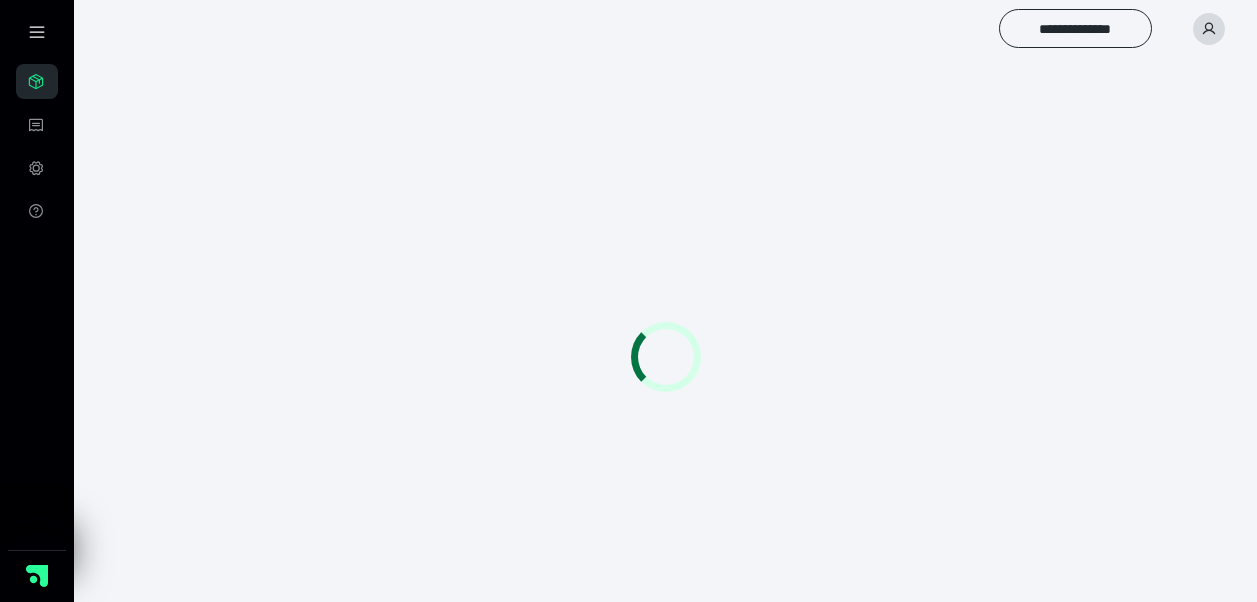 scroll, scrollTop: 0, scrollLeft: 0, axis: both 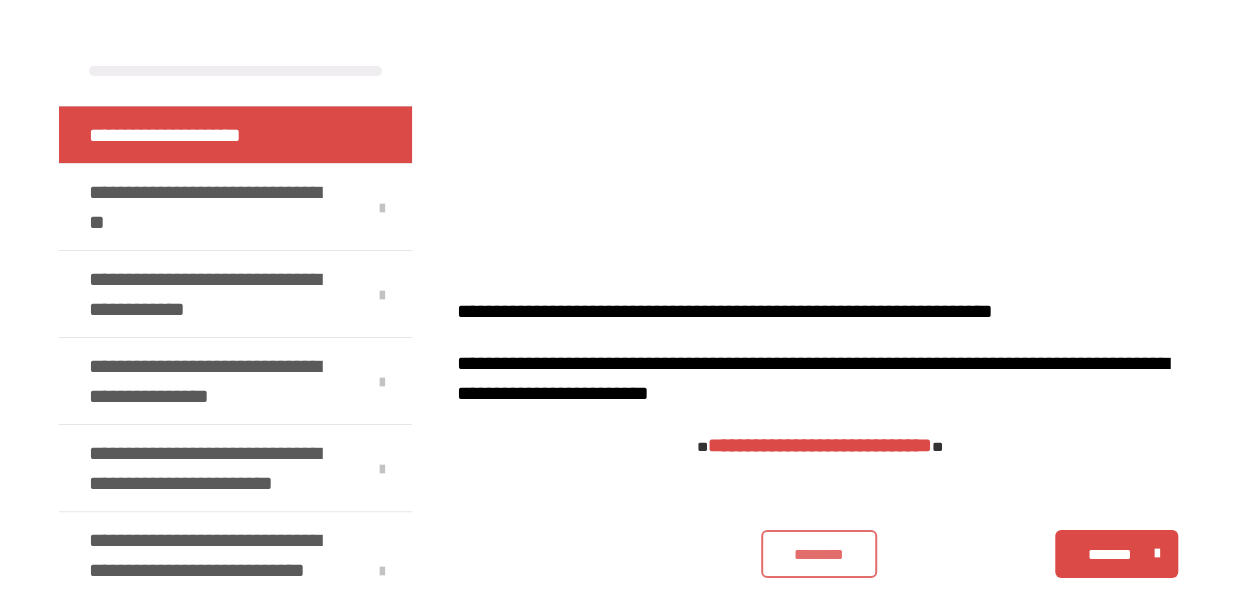 click on "********" at bounding box center [819, 555] 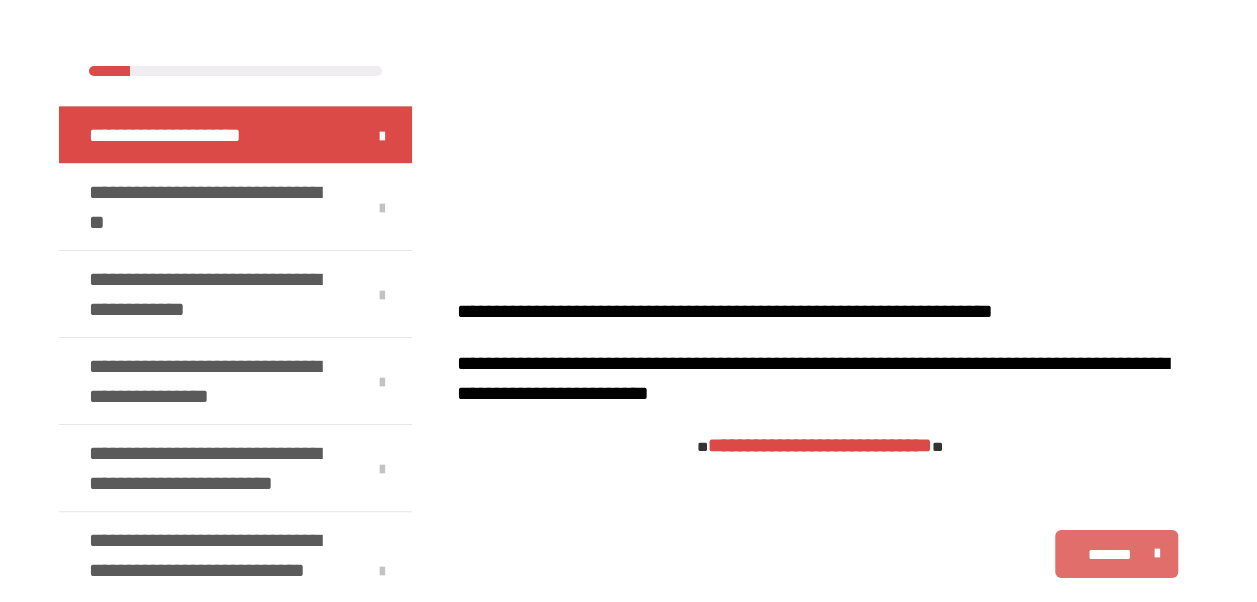 click on "*******" at bounding box center [1109, 555] 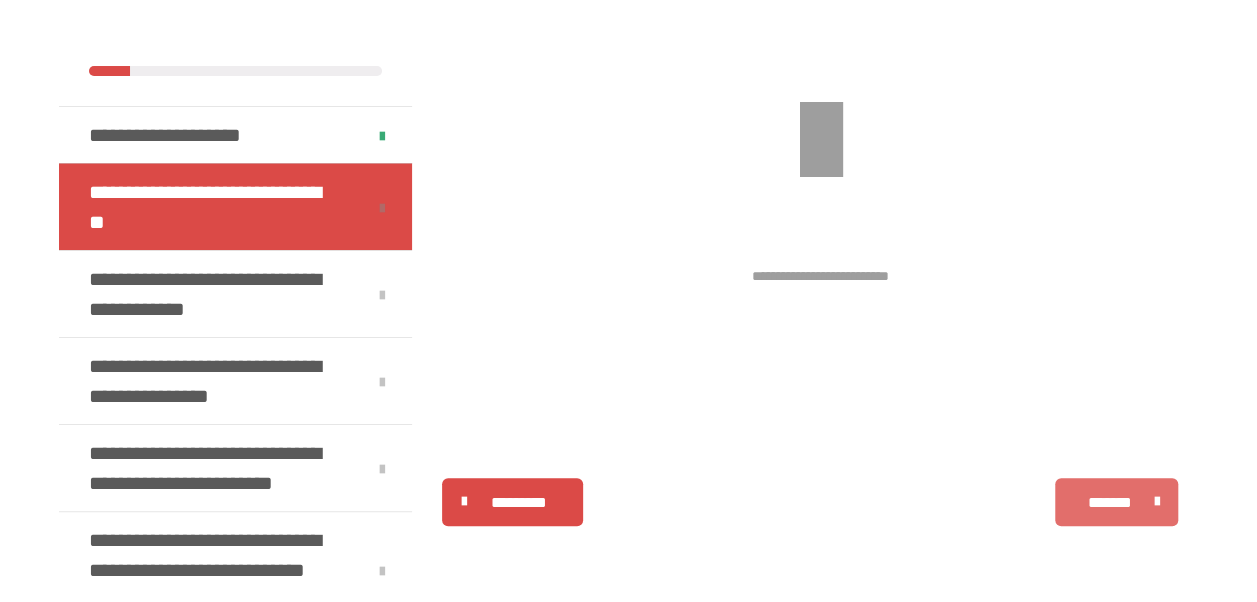 scroll, scrollTop: 396, scrollLeft: 0, axis: vertical 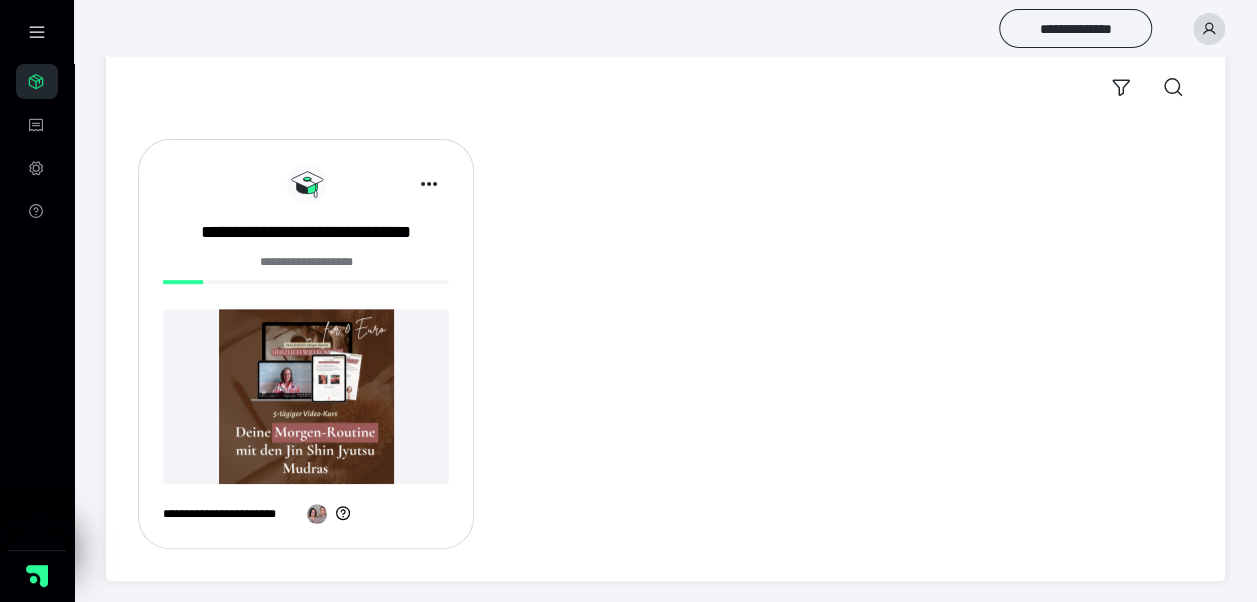 click at bounding box center [1209, 29] 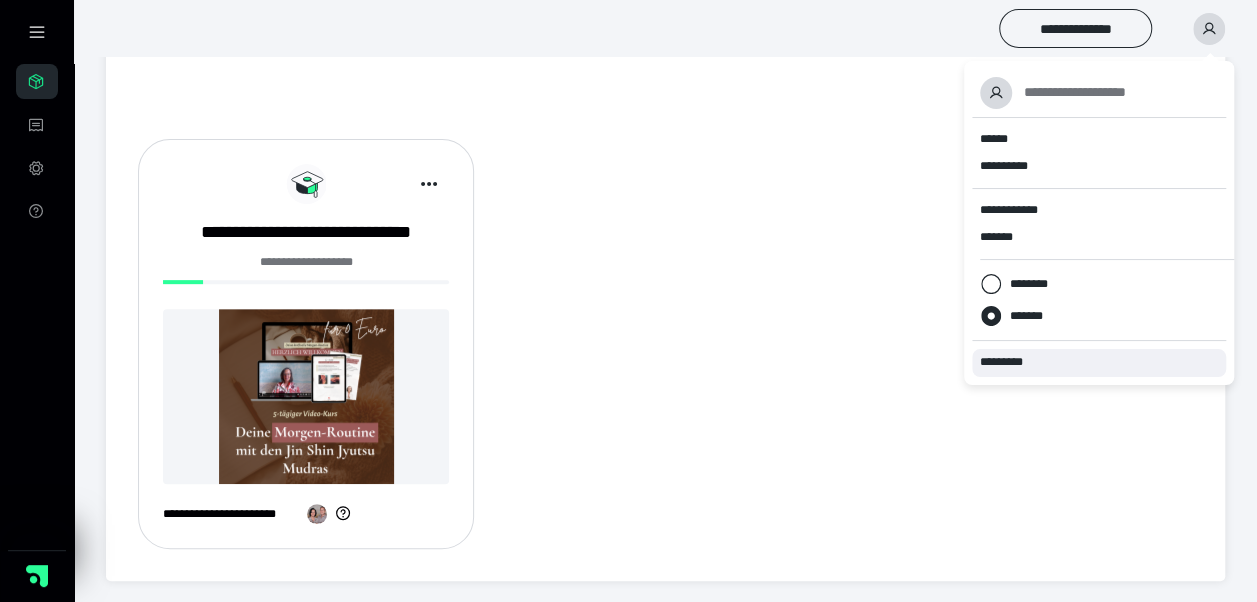 click on "*********" at bounding box center (1010, 362) 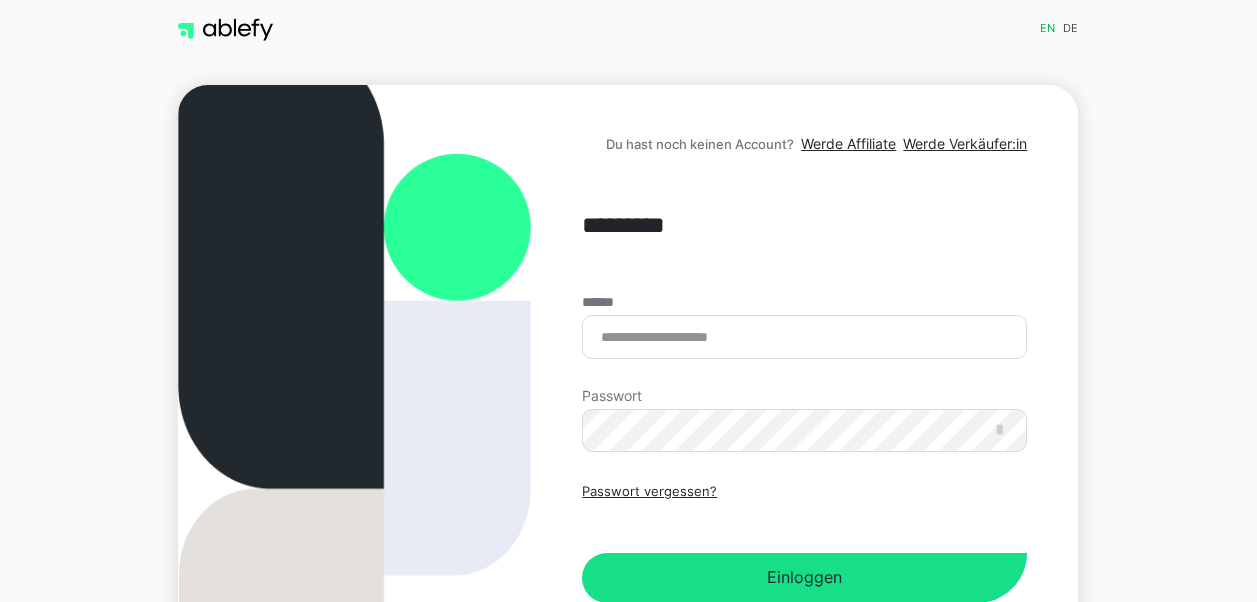 scroll, scrollTop: 0, scrollLeft: 0, axis: both 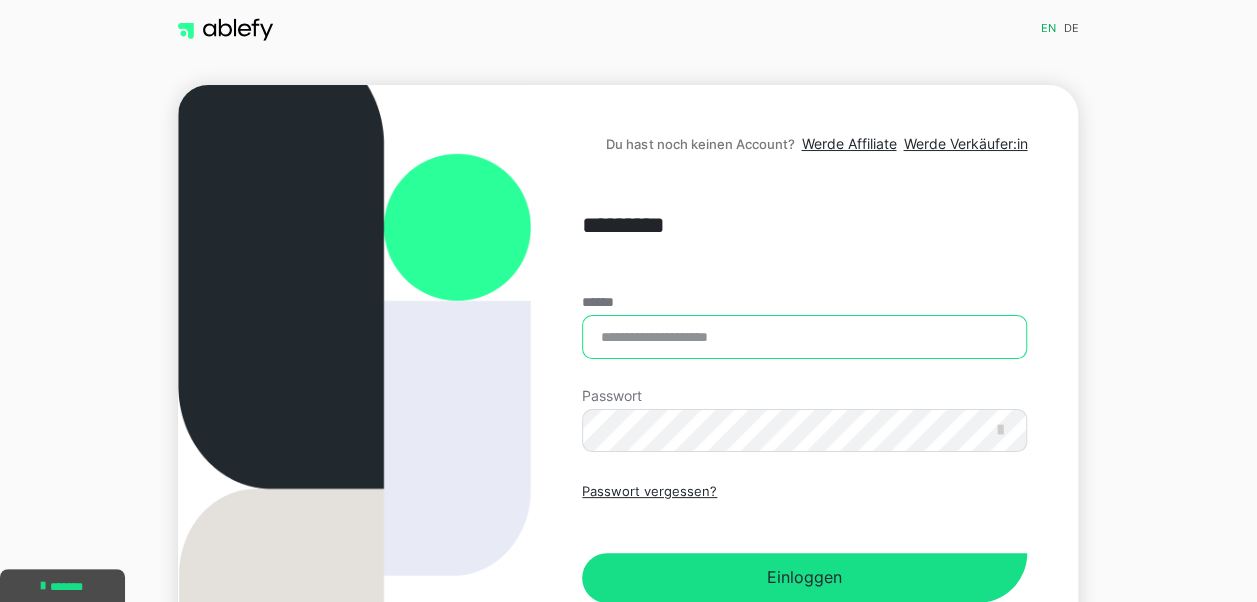 type on "**********" 